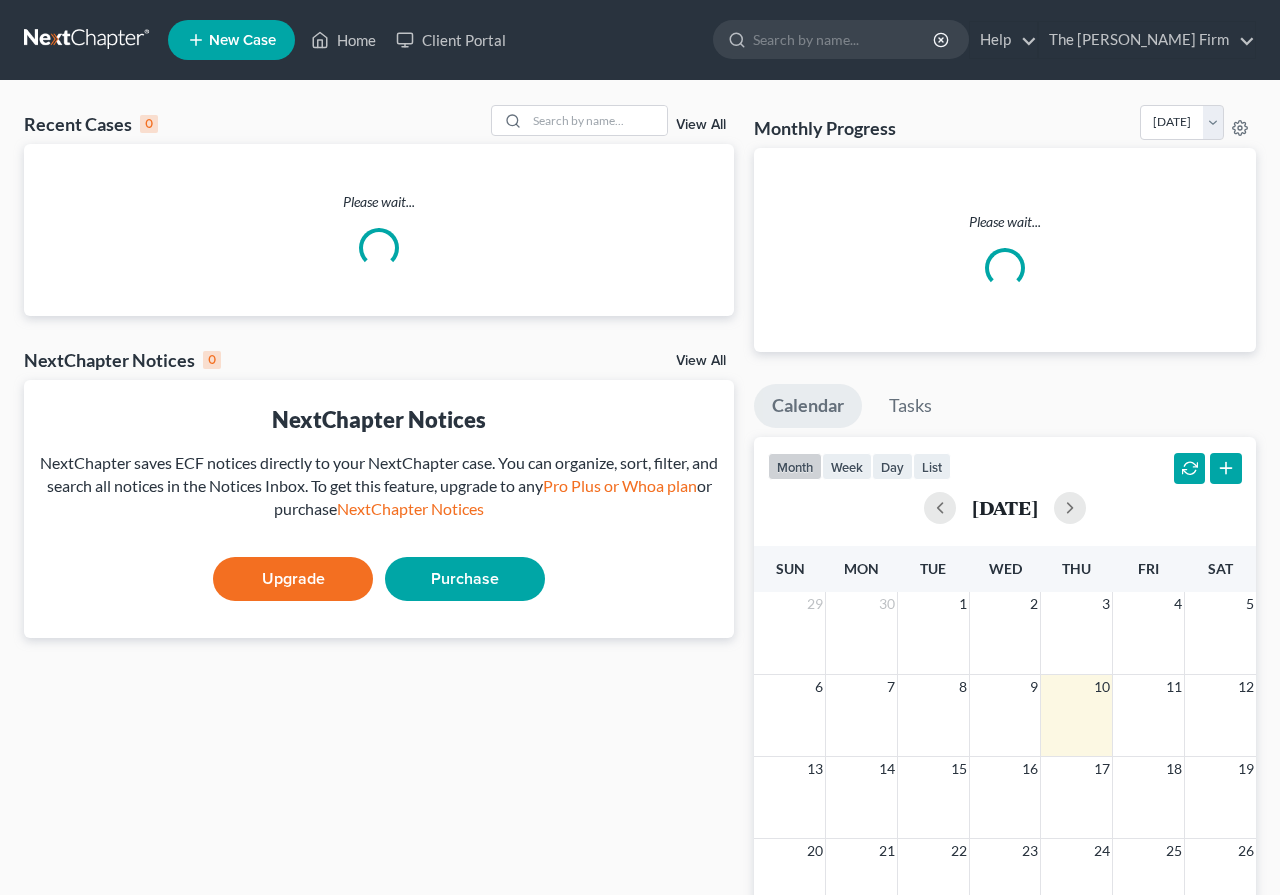 scroll, scrollTop: 0, scrollLeft: 0, axis: both 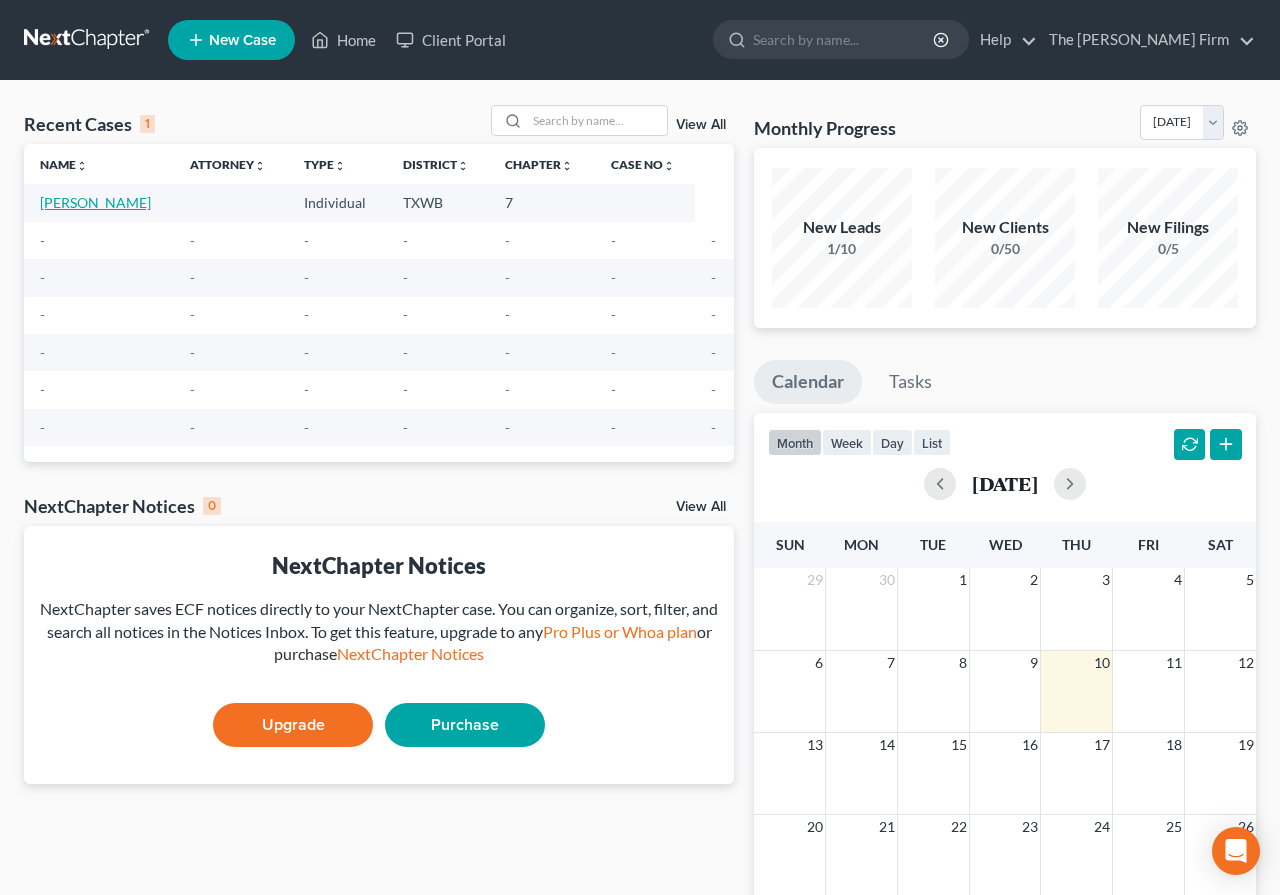 click on "[PERSON_NAME]" at bounding box center [95, 202] 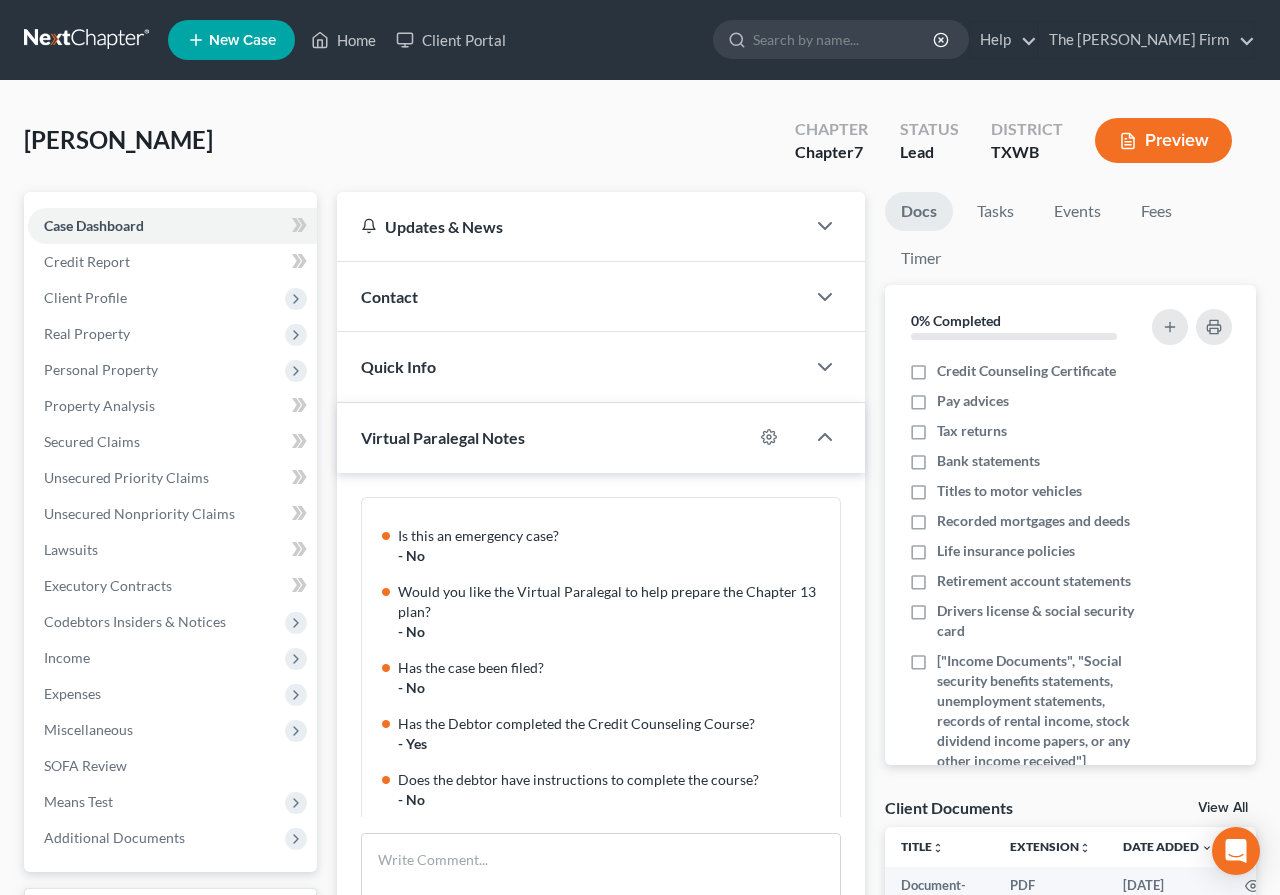 scroll, scrollTop: 516, scrollLeft: 0, axis: vertical 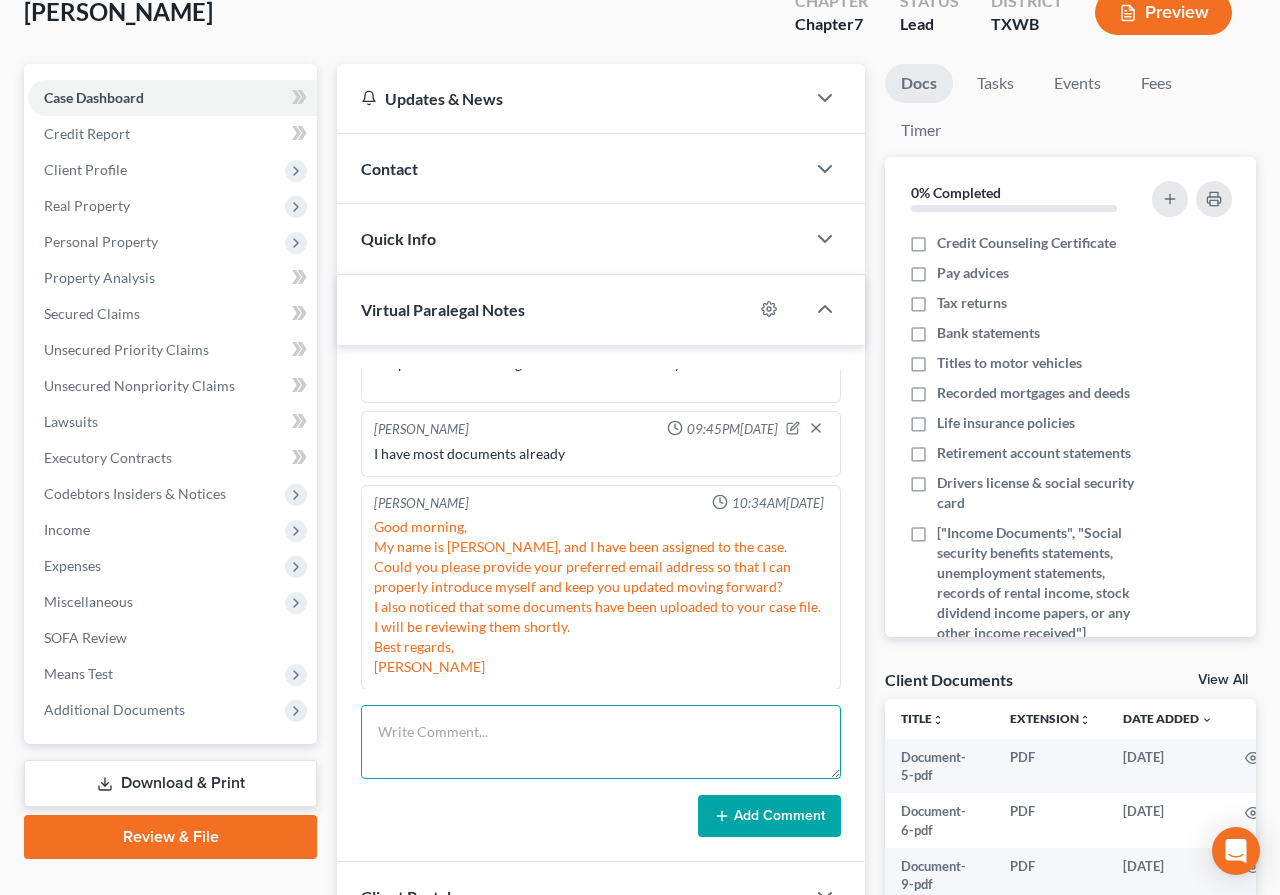 click at bounding box center (601, 742) 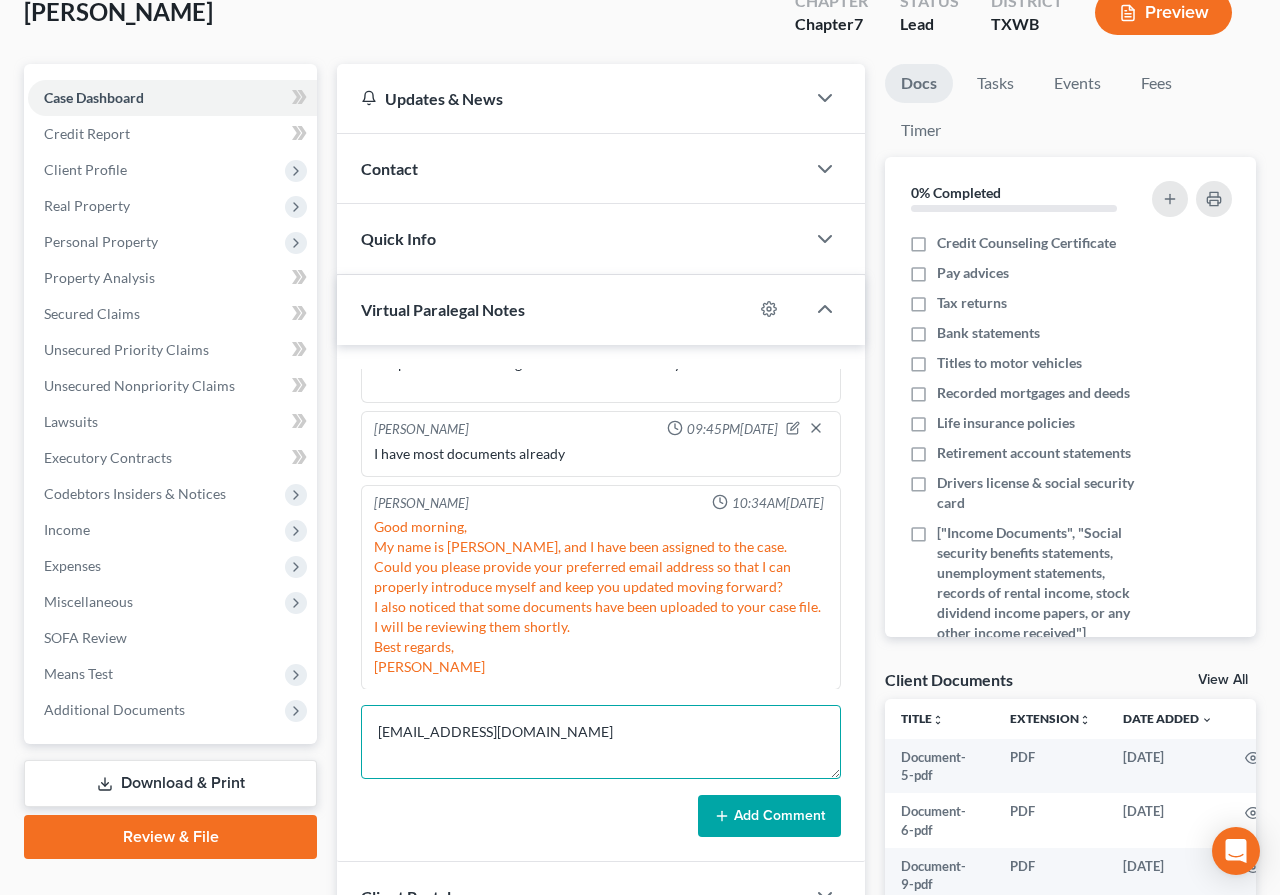 type on "[EMAIL_ADDRESS][DOMAIN_NAME]" 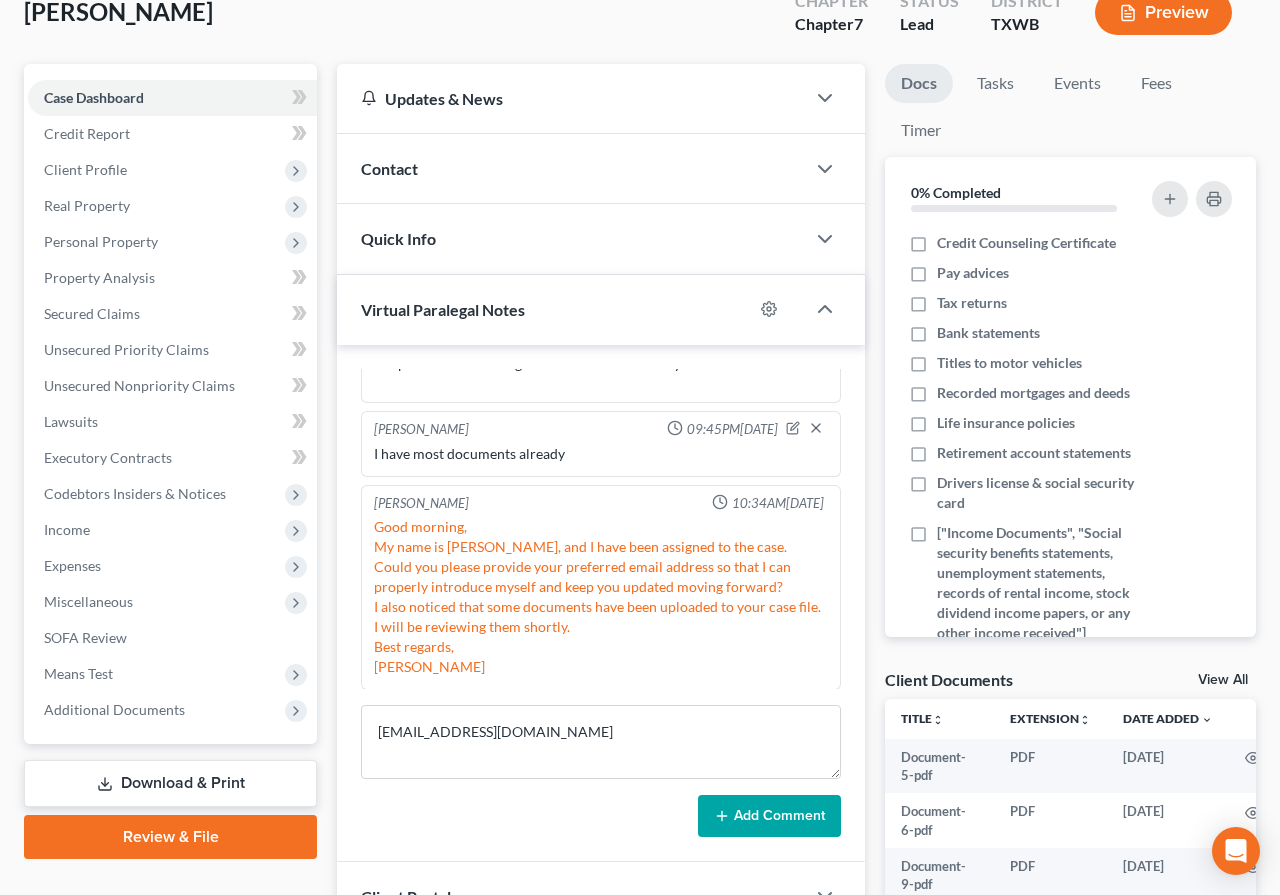 click on "Add Comment" at bounding box center [769, 816] 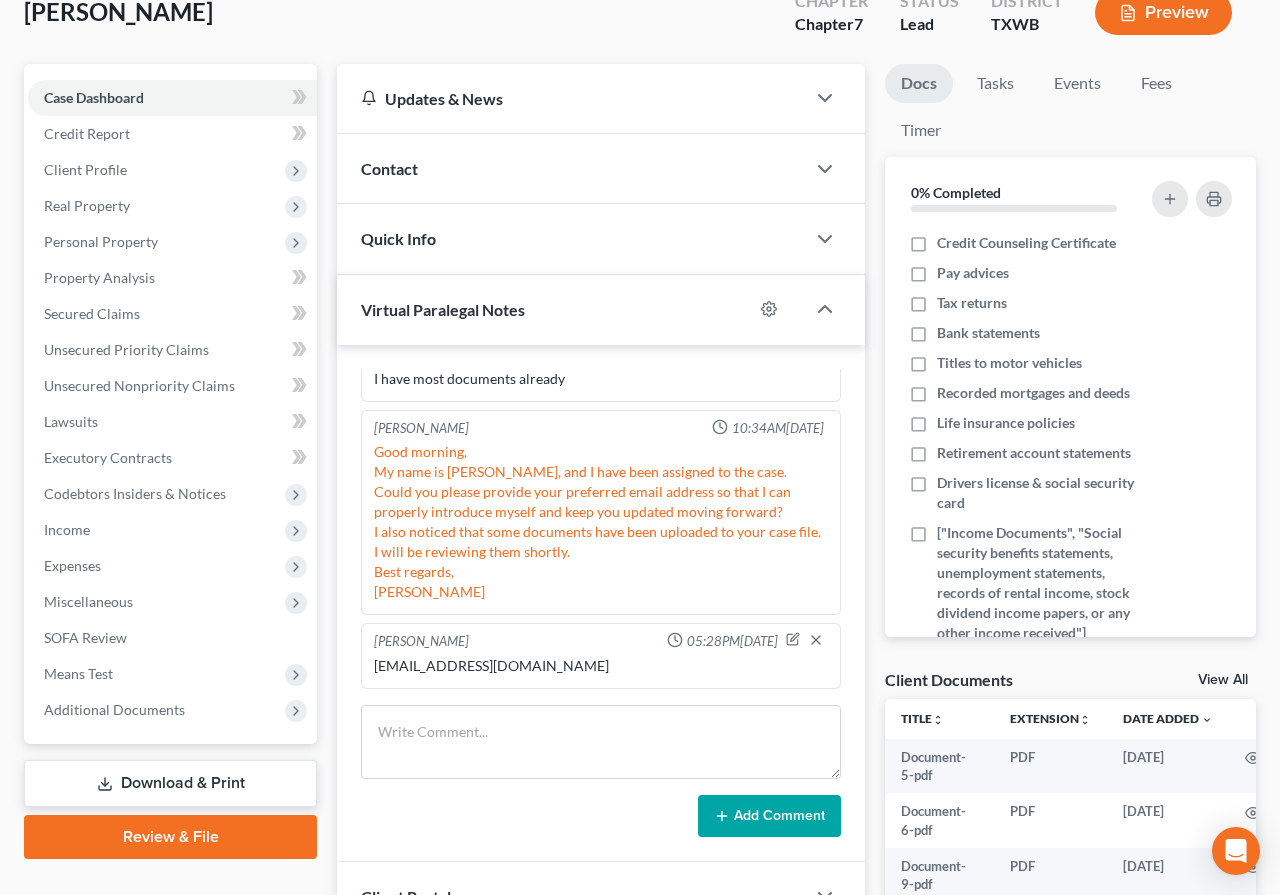 scroll, scrollTop: 590, scrollLeft: 0, axis: vertical 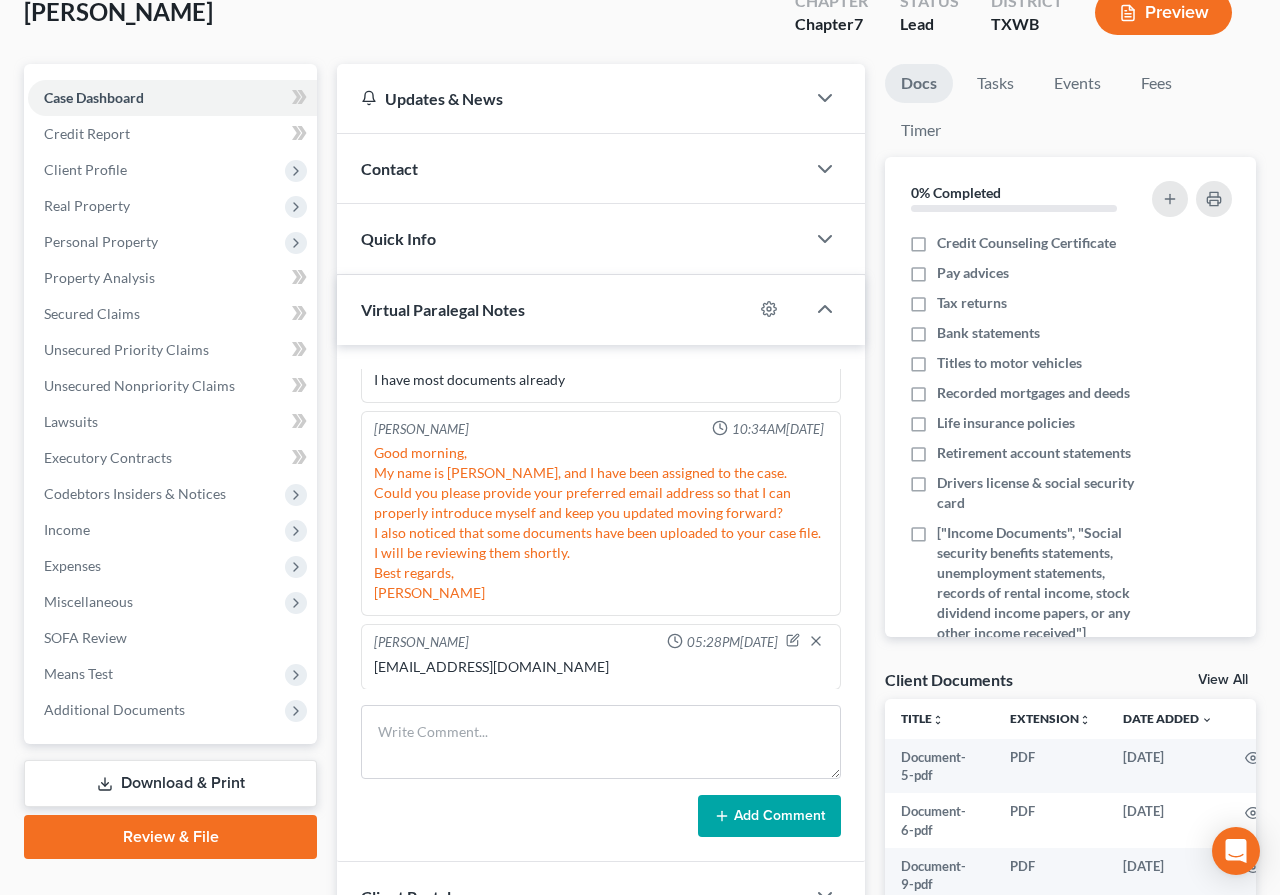 click on "Docs" at bounding box center (919, 83) 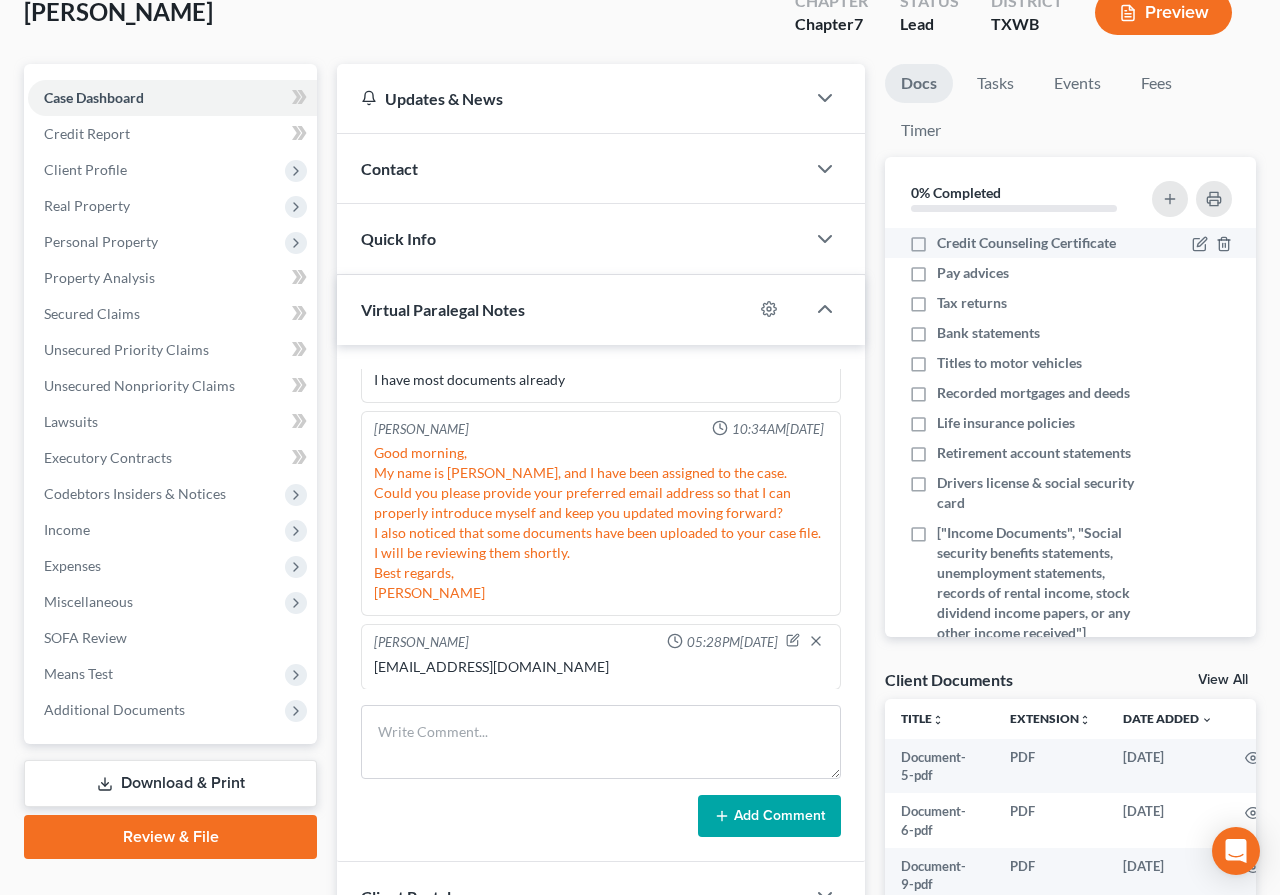 click on "Credit Counseling Certificate" at bounding box center (1026, 243) 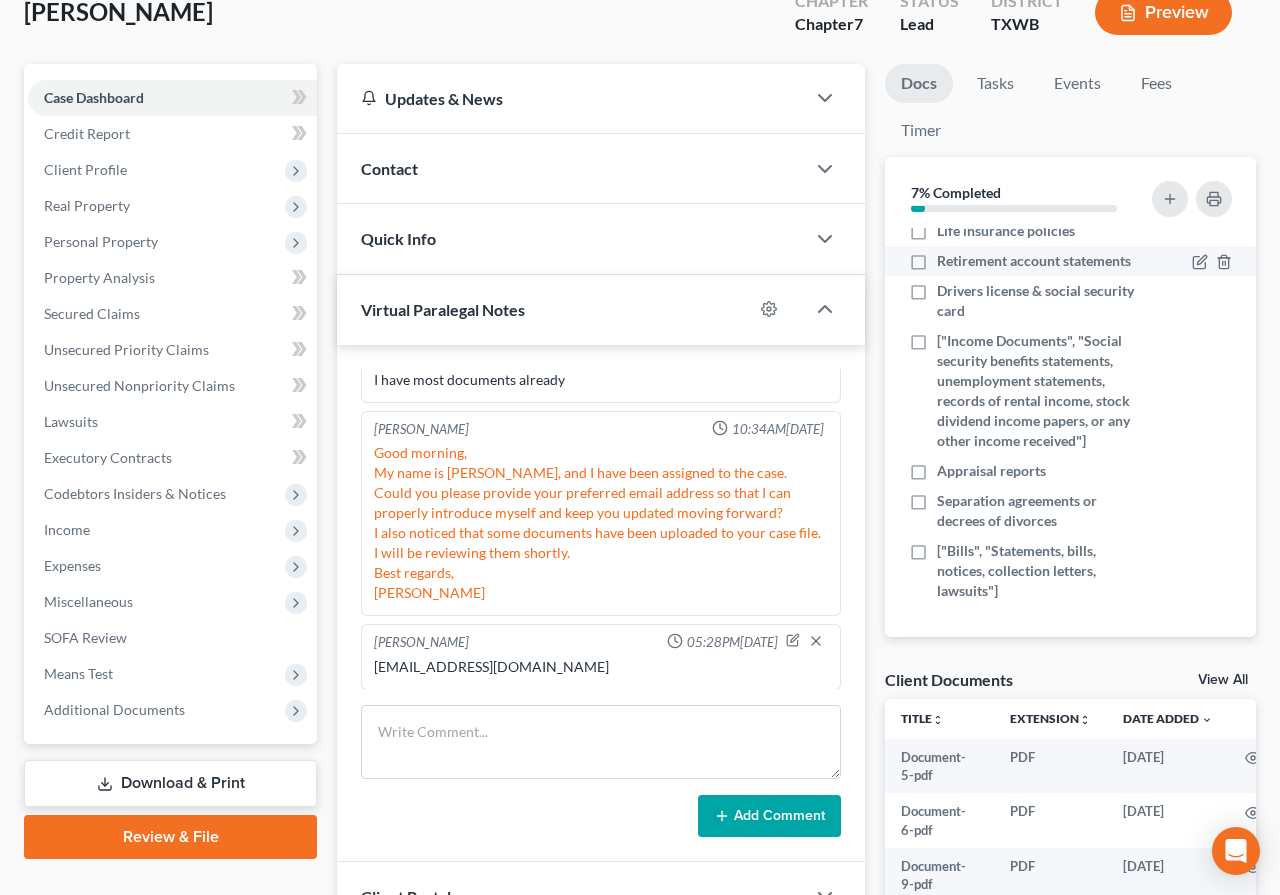 scroll, scrollTop: 192, scrollLeft: 0, axis: vertical 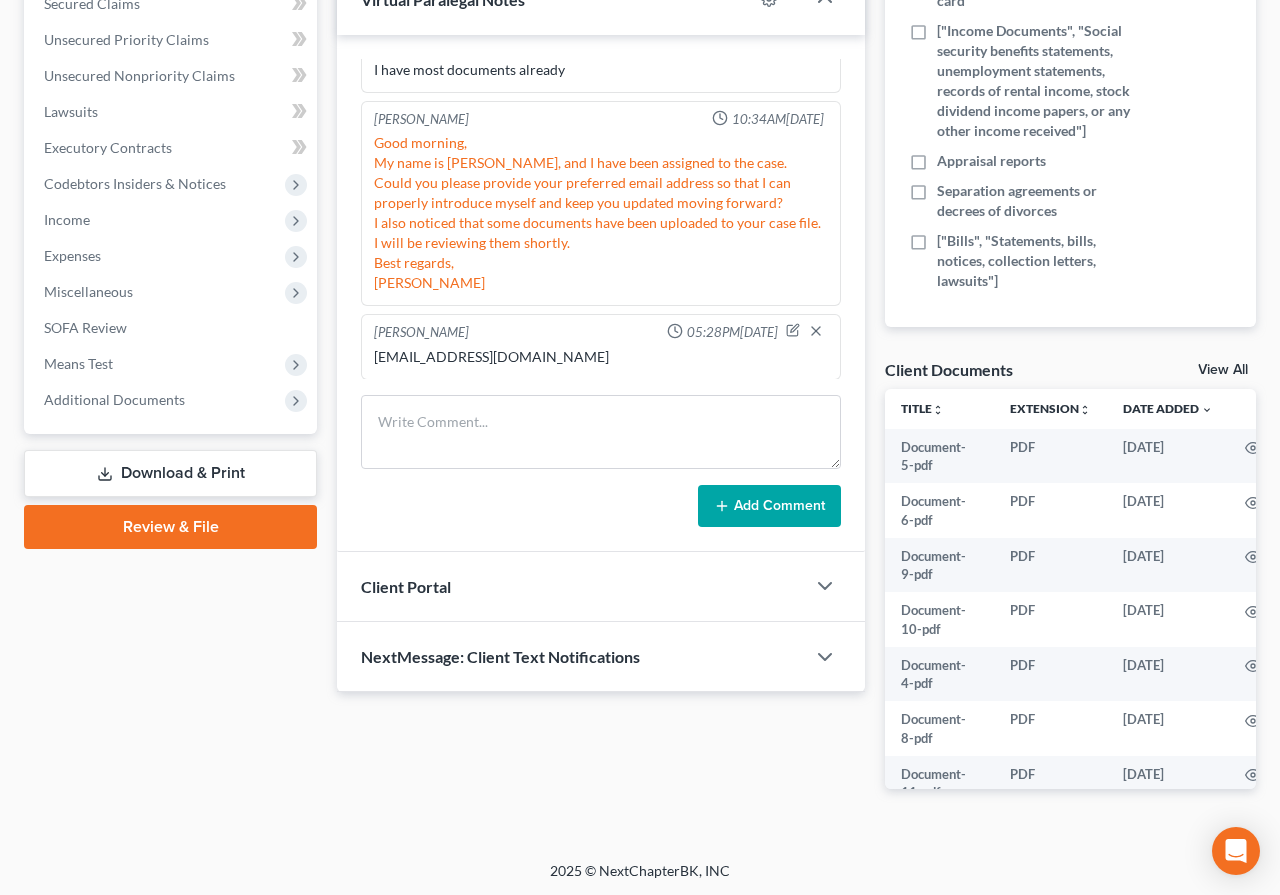 click on "Client Portal" at bounding box center [571, 586] 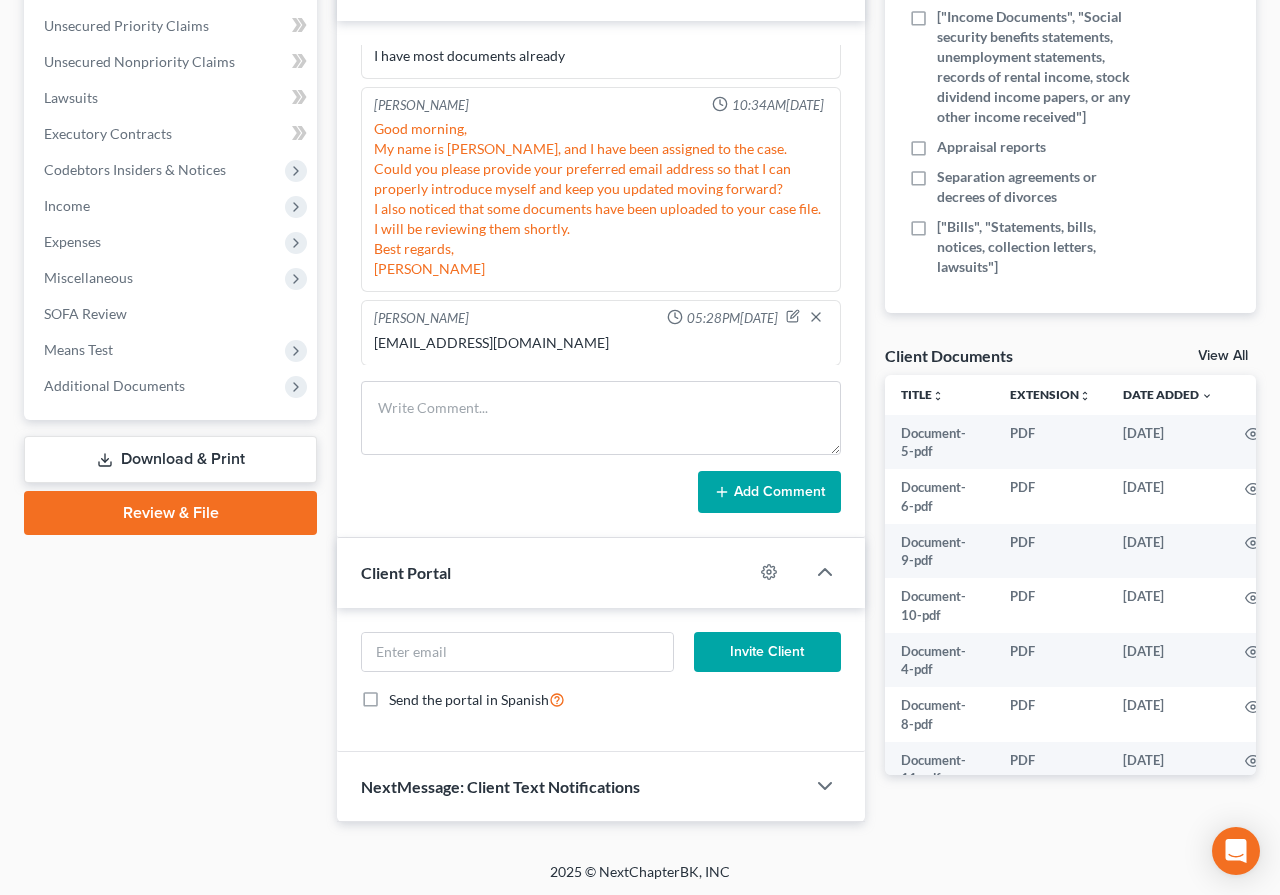 click on "NextMessage: Client Text Notifications" at bounding box center [500, 786] 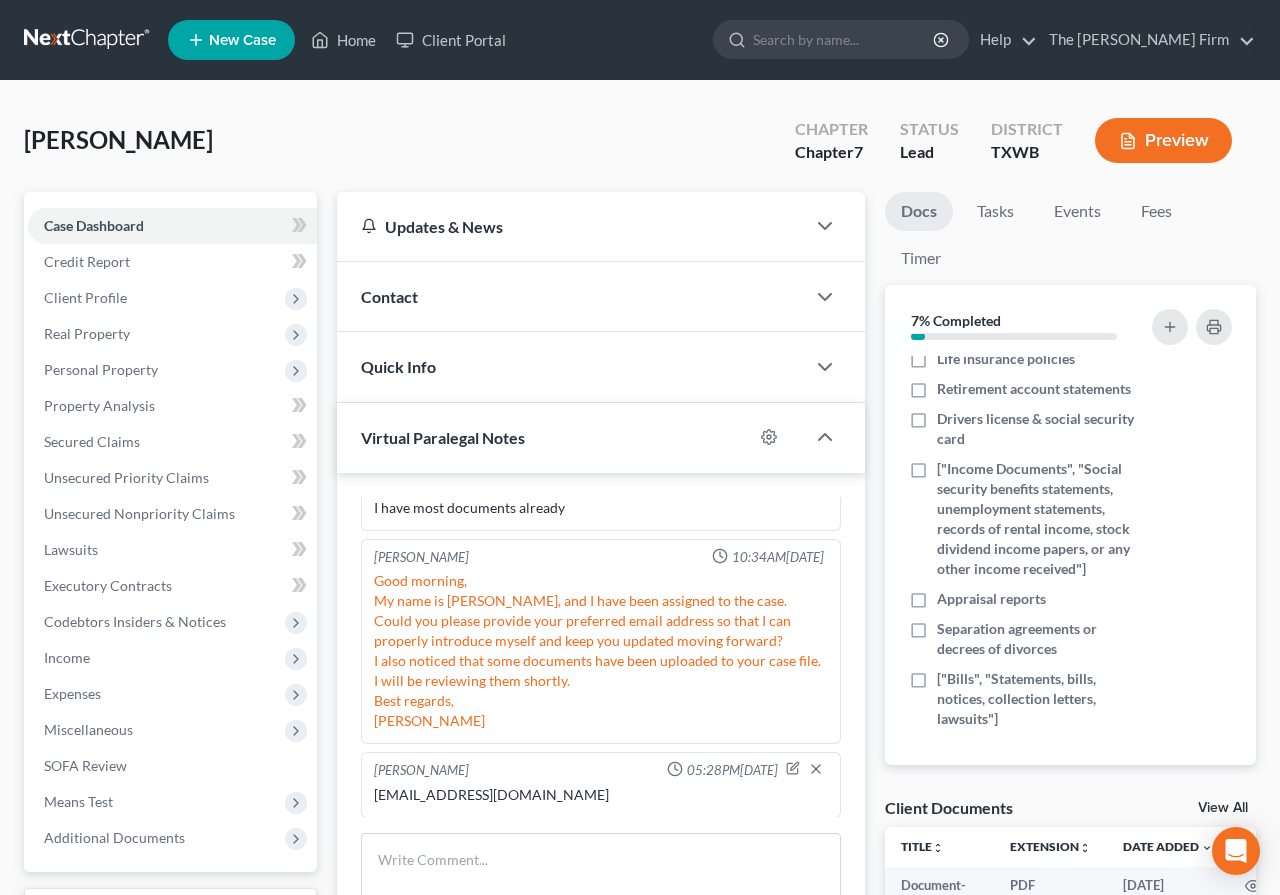 scroll, scrollTop: -1, scrollLeft: 0, axis: vertical 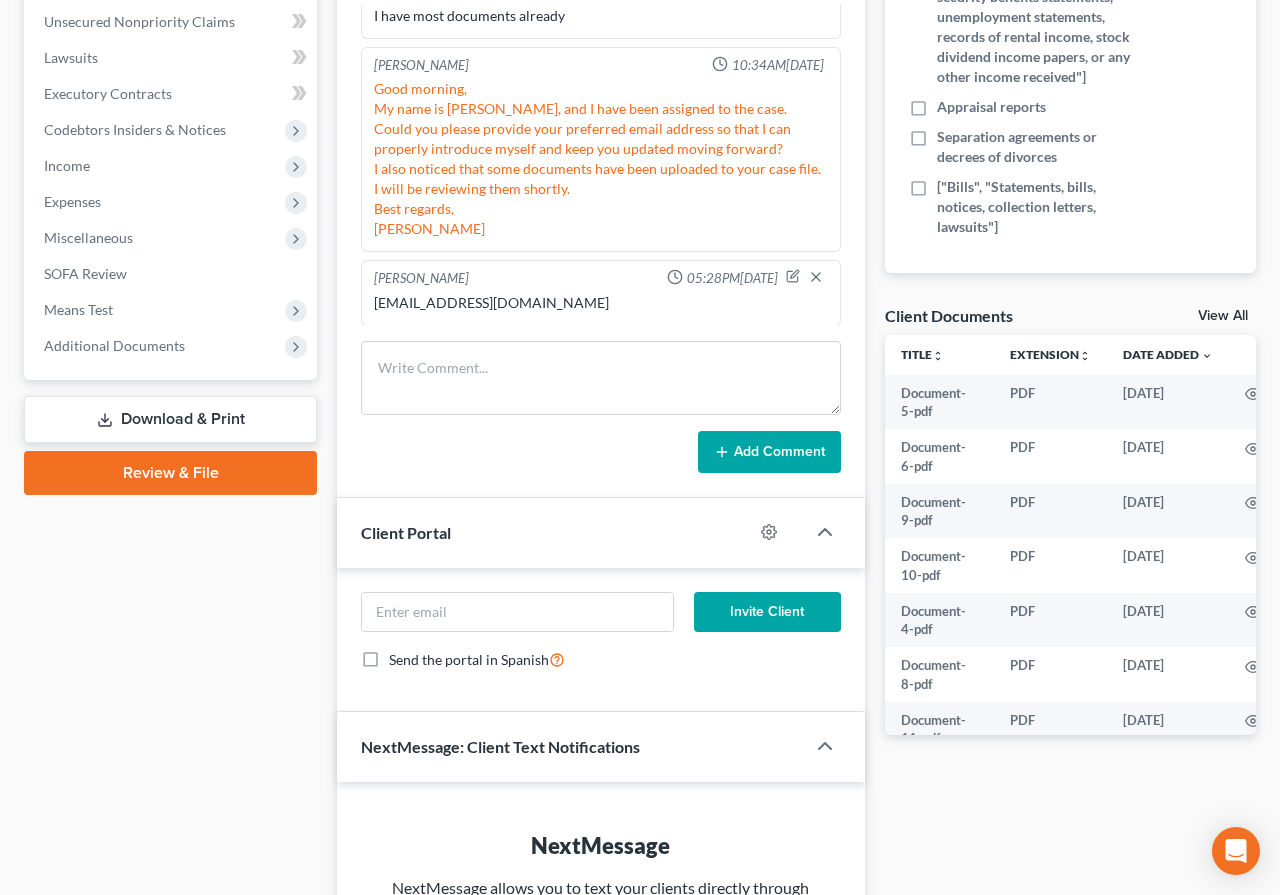 click on "View All" at bounding box center (1223, 316) 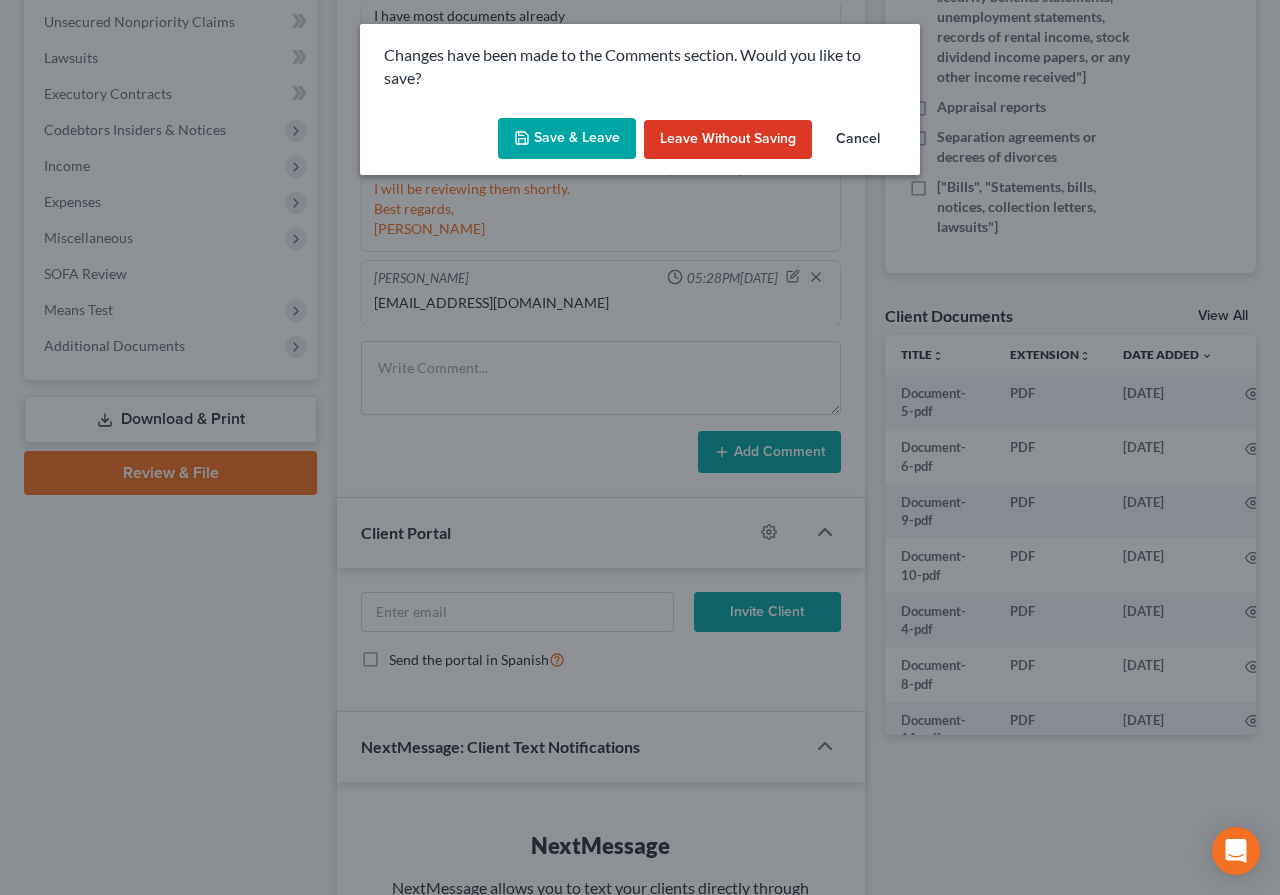 click on "Save & Leave" at bounding box center [567, 139] 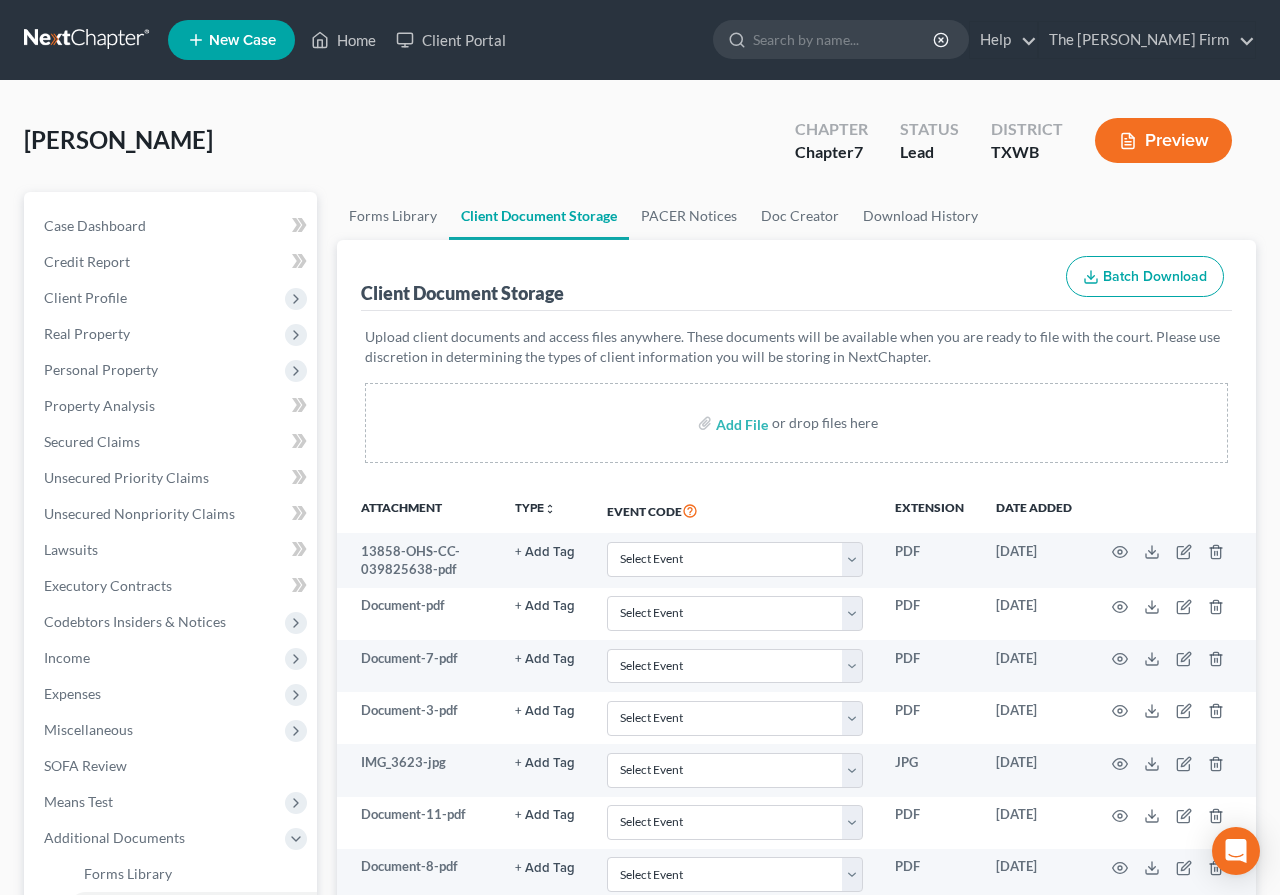 scroll, scrollTop: 0, scrollLeft: 0, axis: both 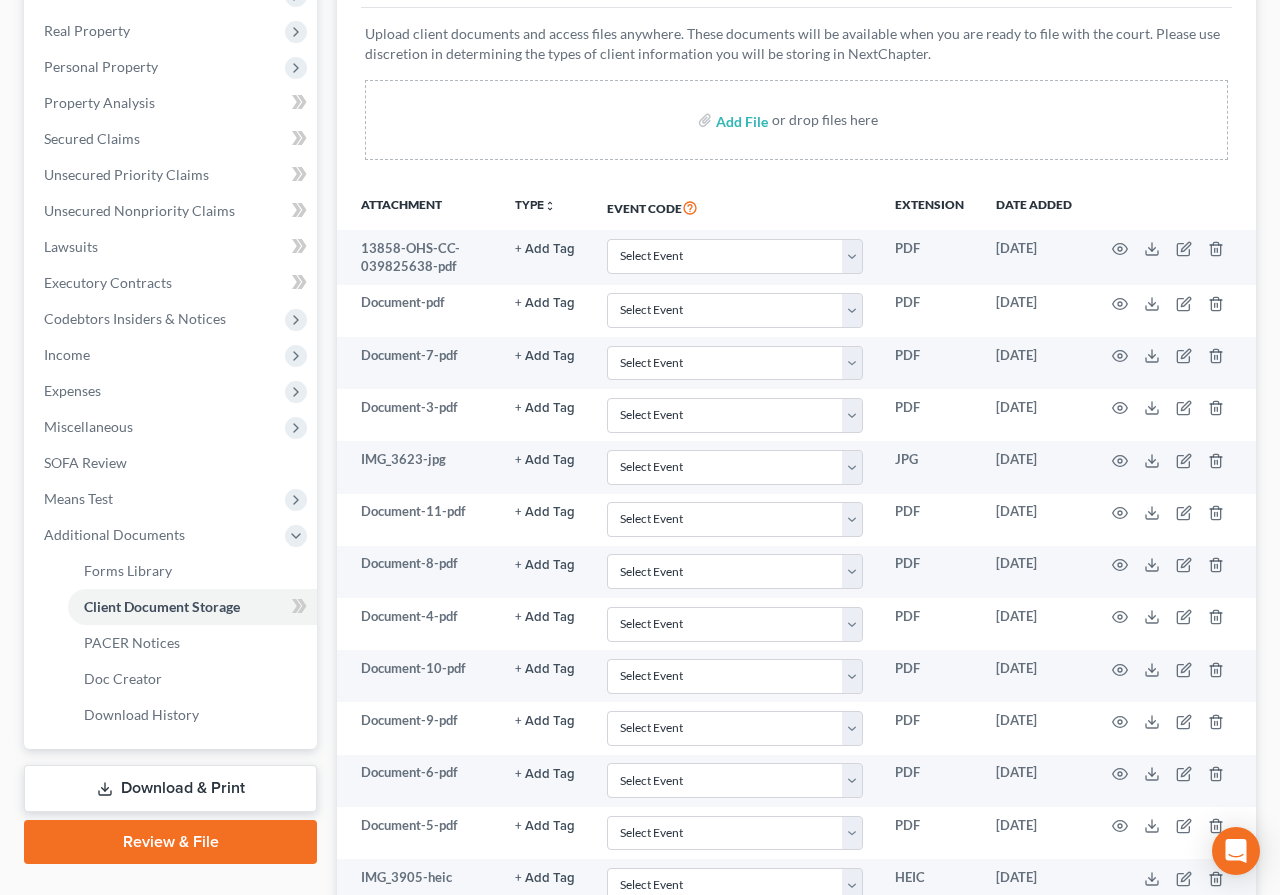 click on "Client Document Storage
Batch Download" at bounding box center (796, -27) 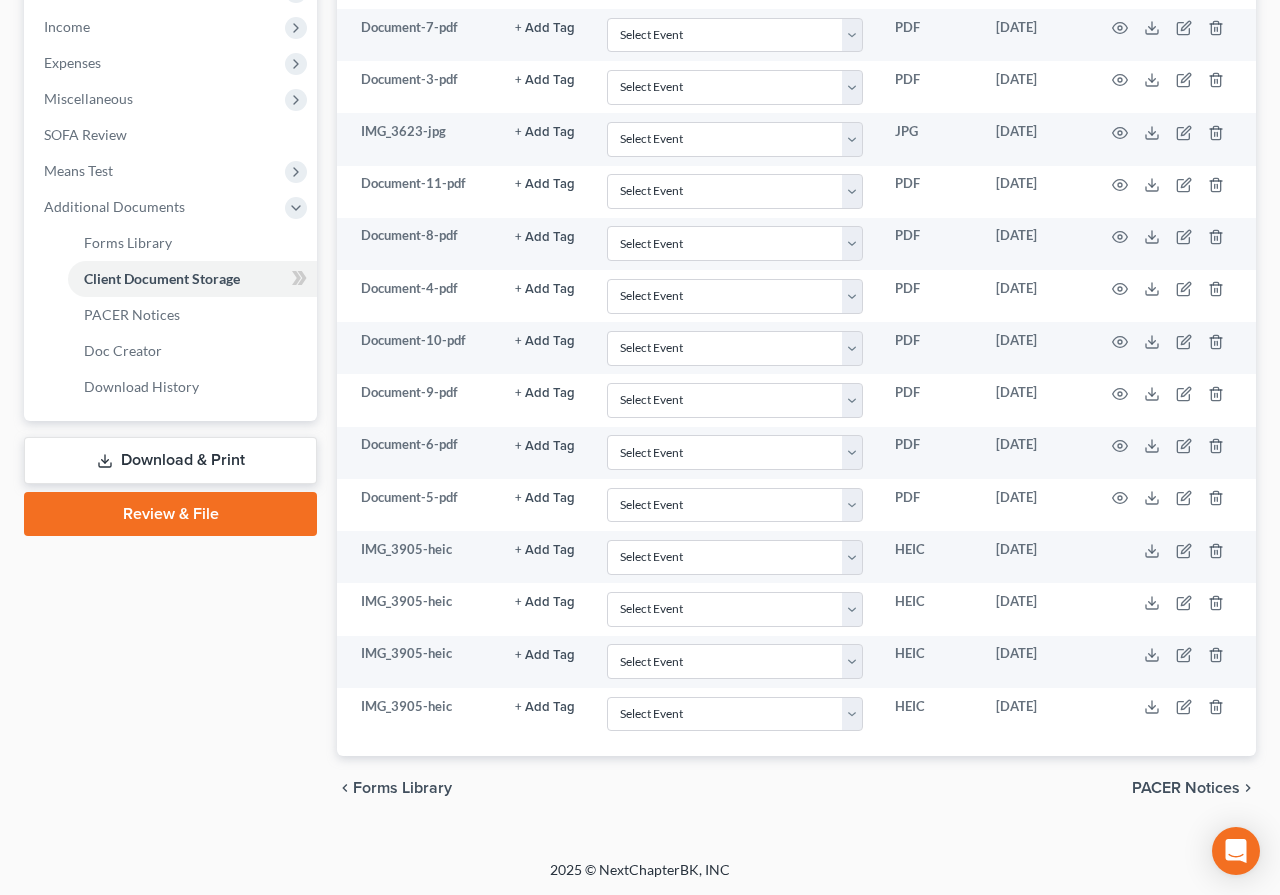 scroll, scrollTop: 630, scrollLeft: 0, axis: vertical 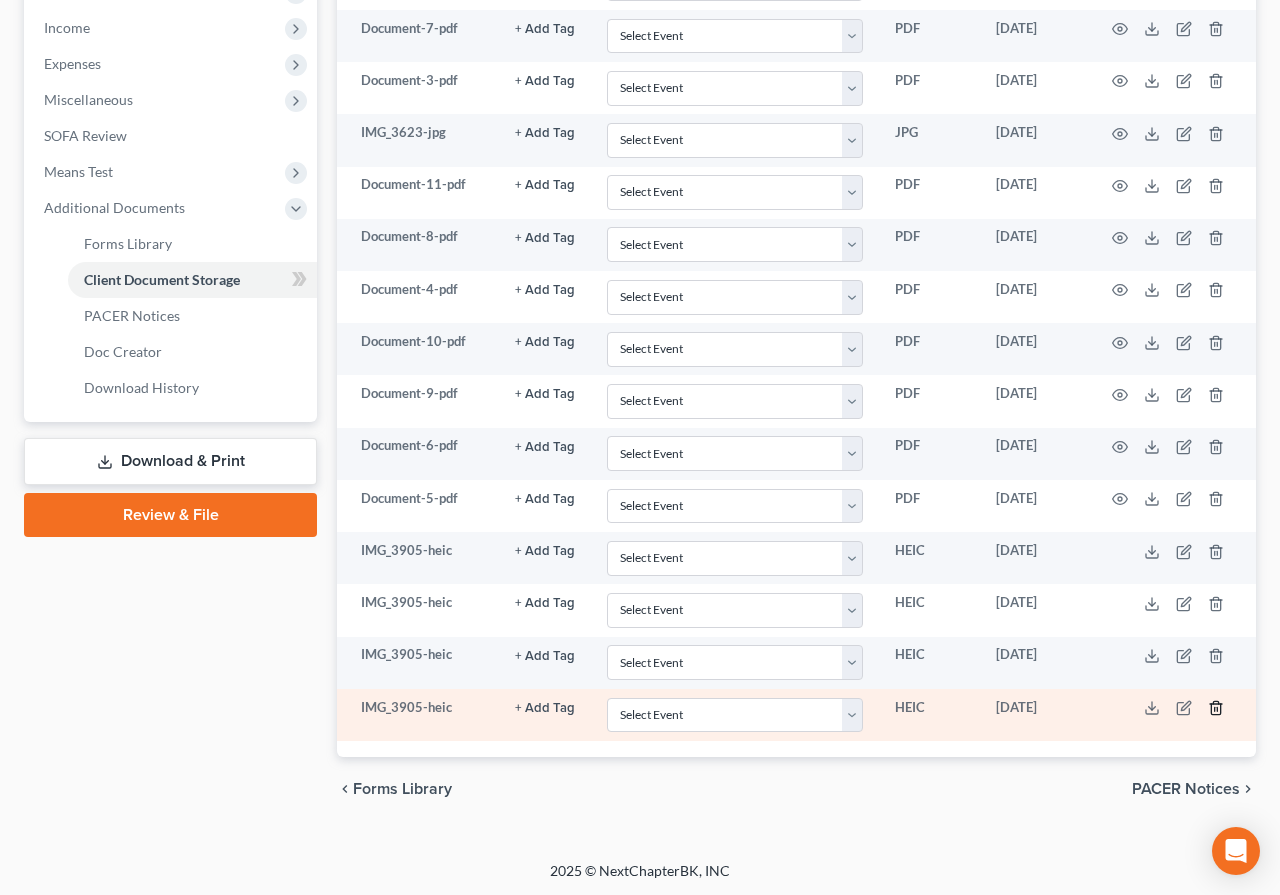 click 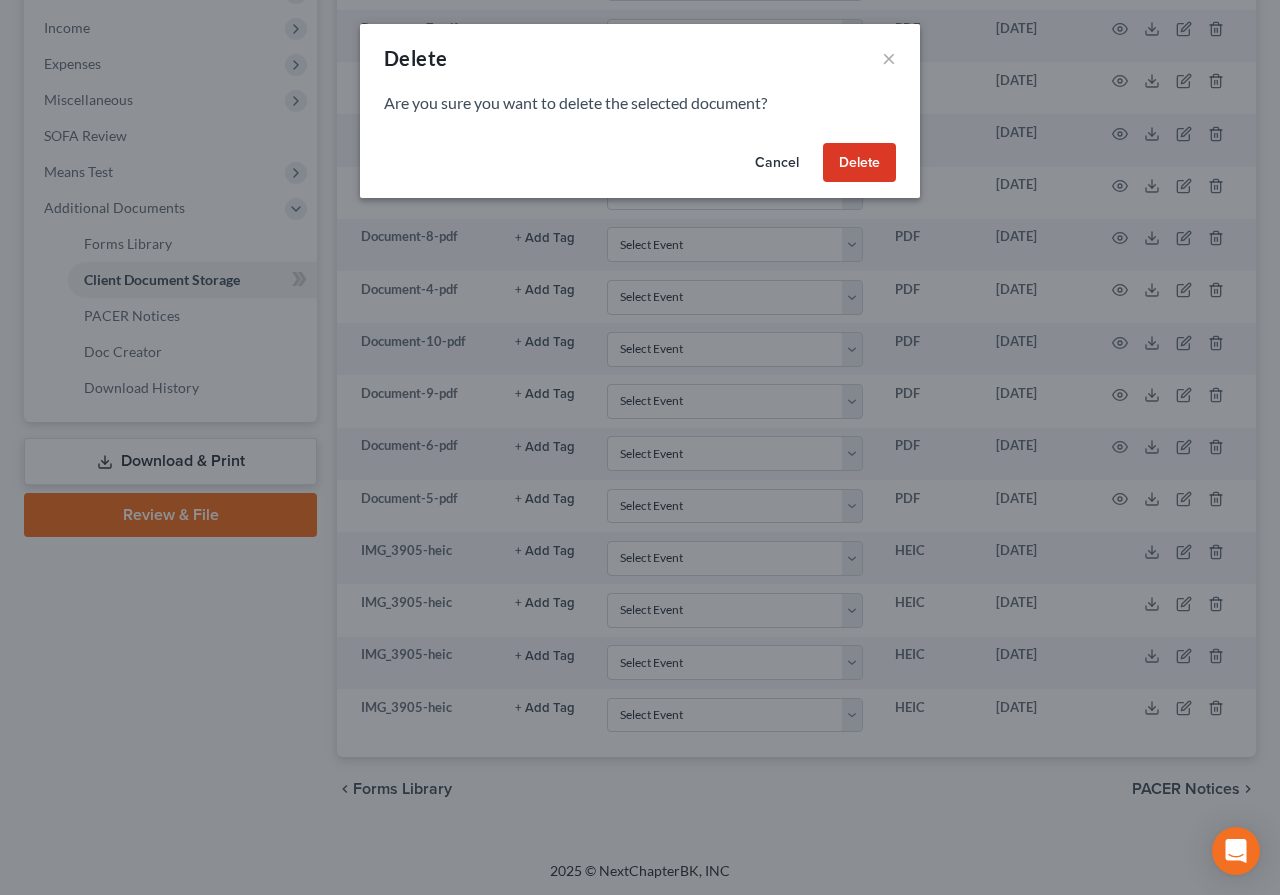 click on "Delete" at bounding box center [859, 163] 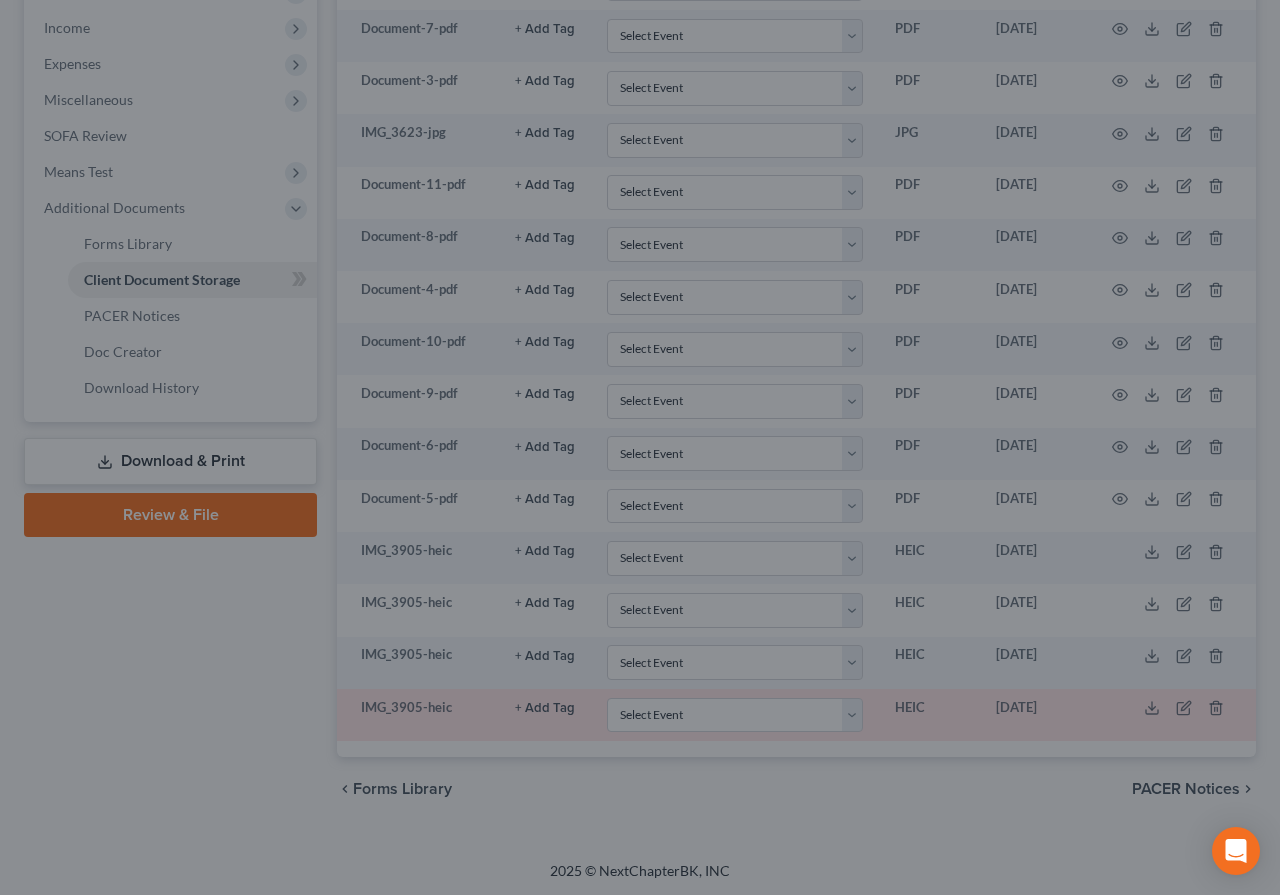 scroll, scrollTop: 578, scrollLeft: 0, axis: vertical 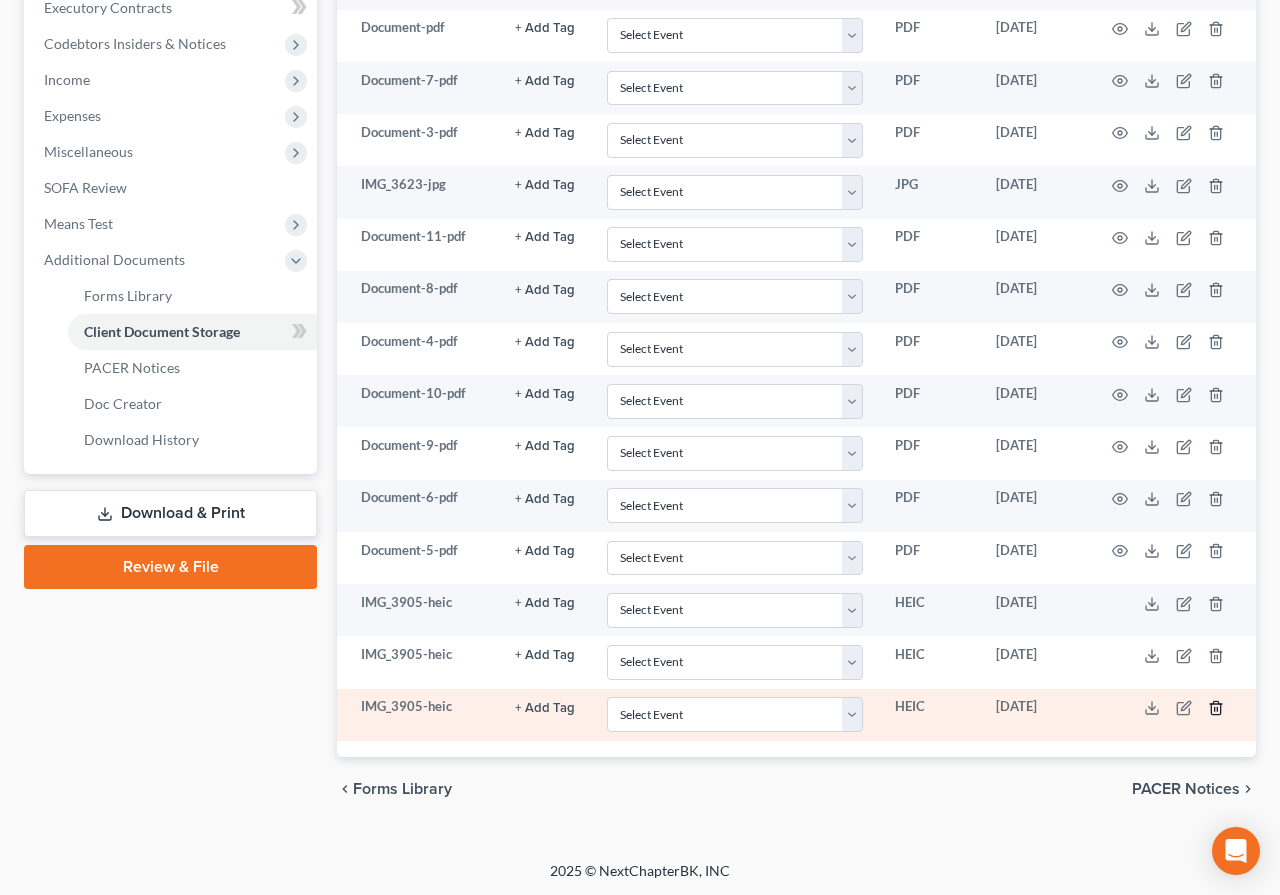 click 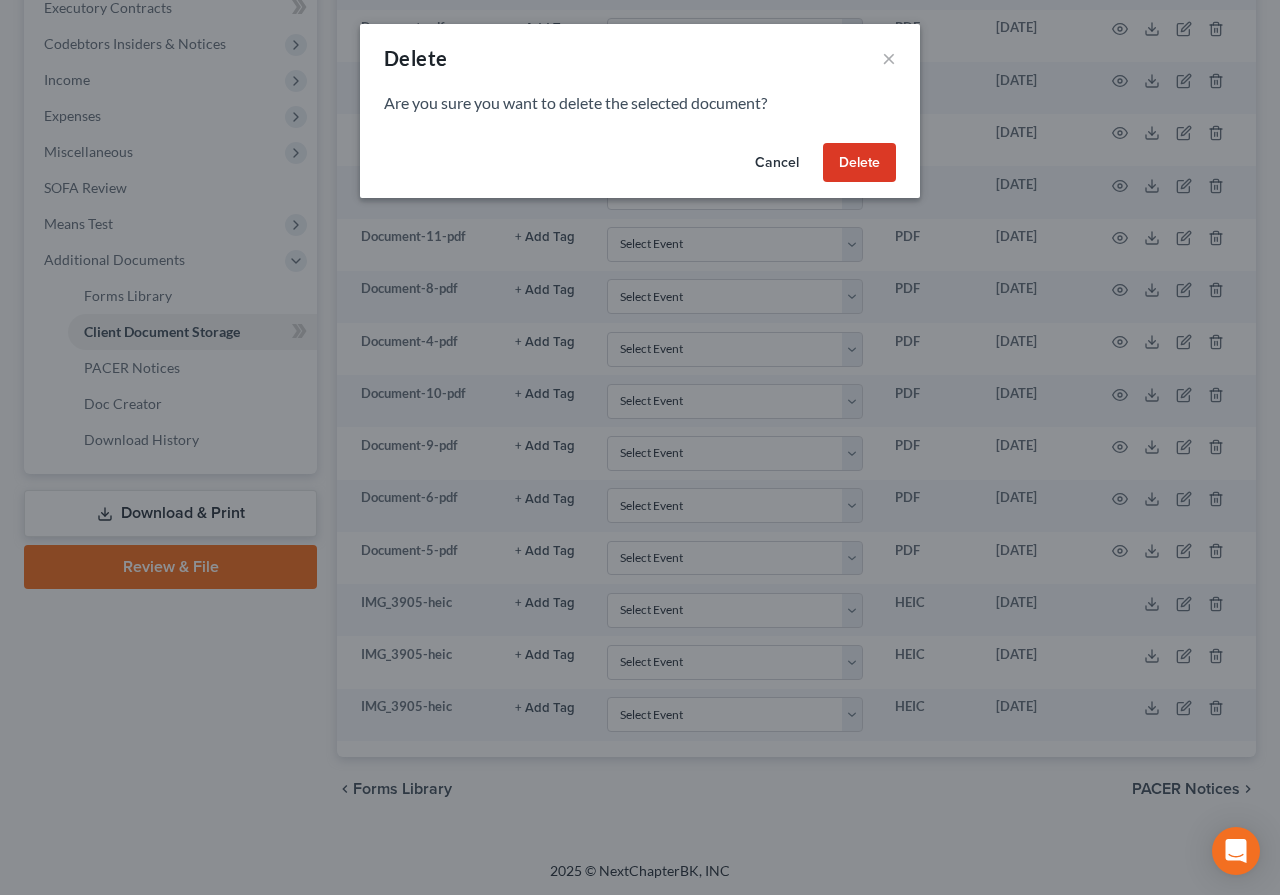 click on "Delete" at bounding box center (859, 163) 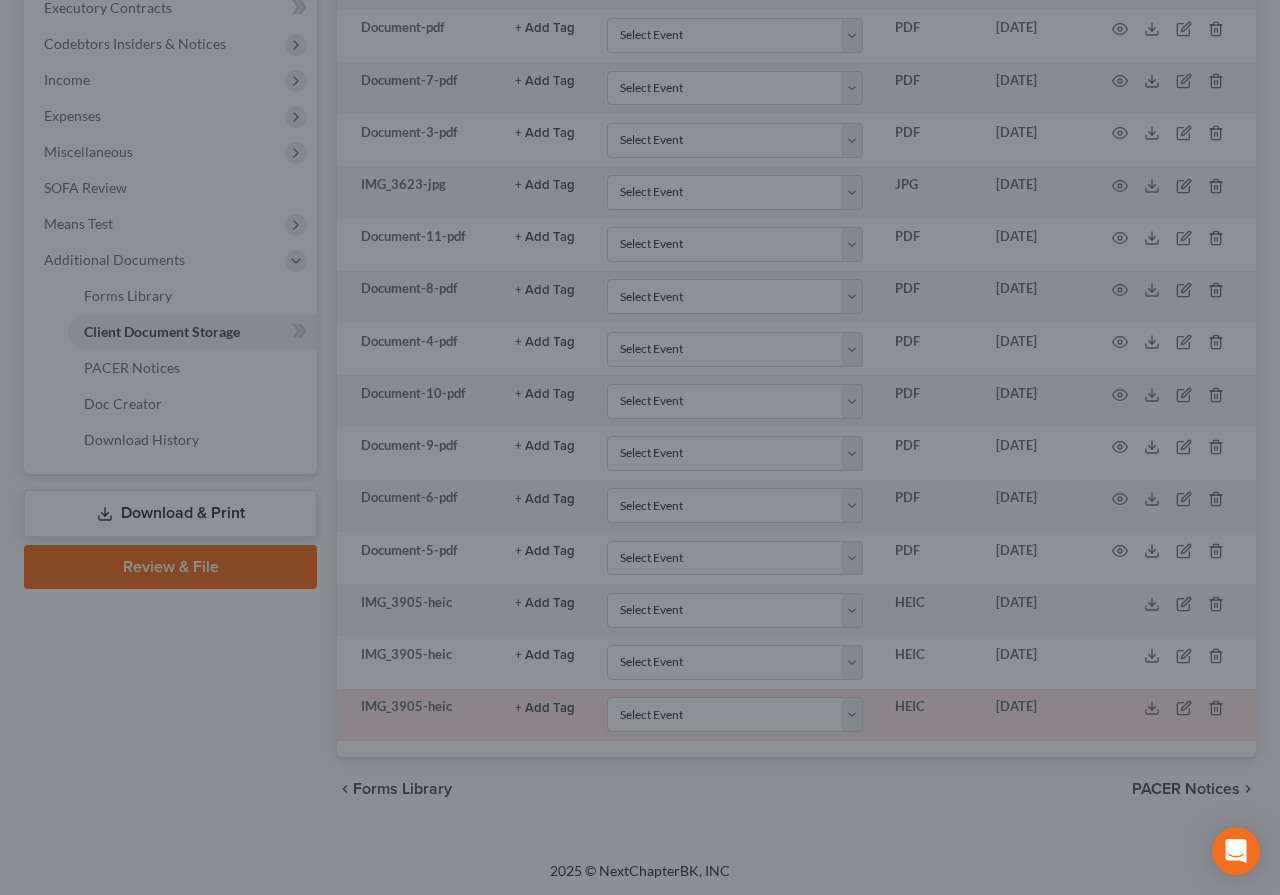 scroll, scrollTop: 526, scrollLeft: 0, axis: vertical 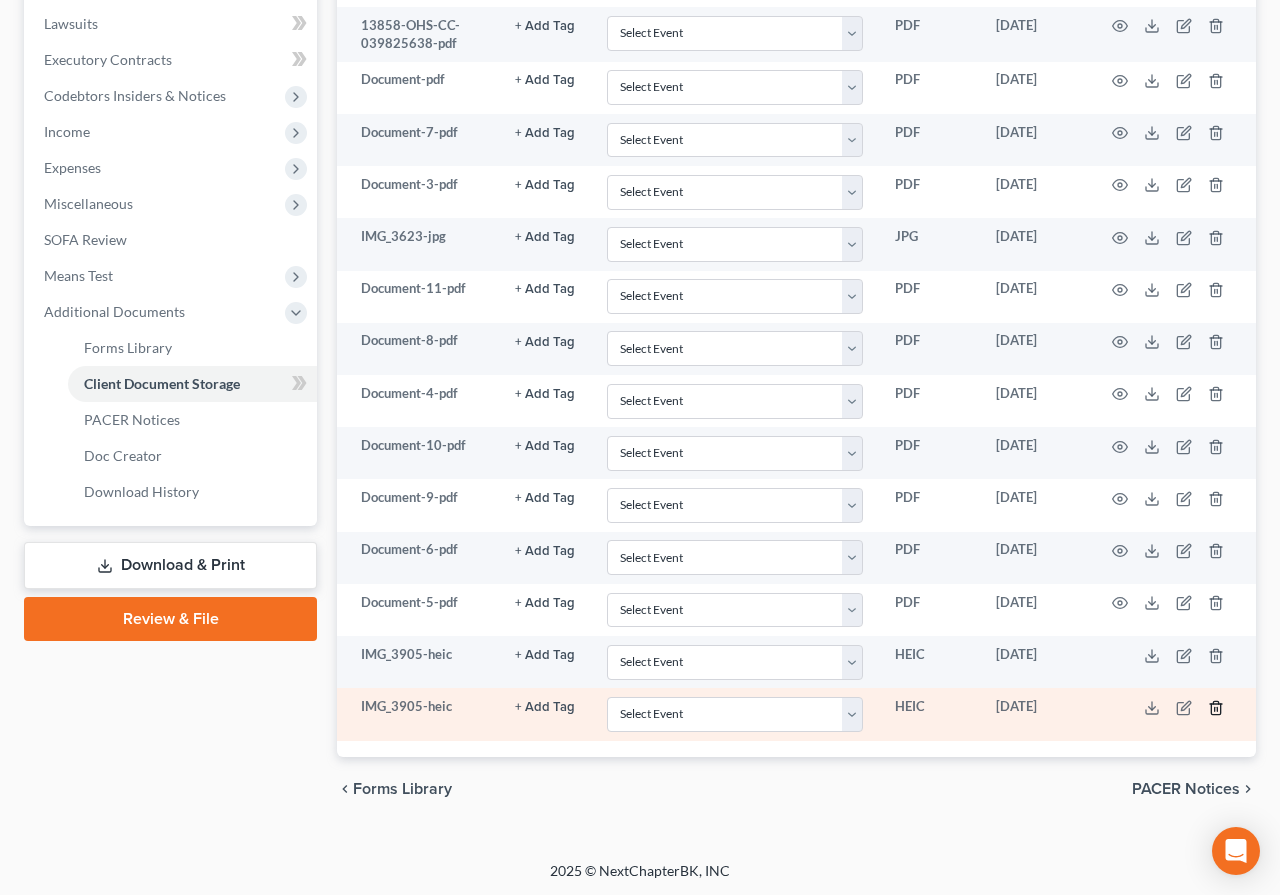 click 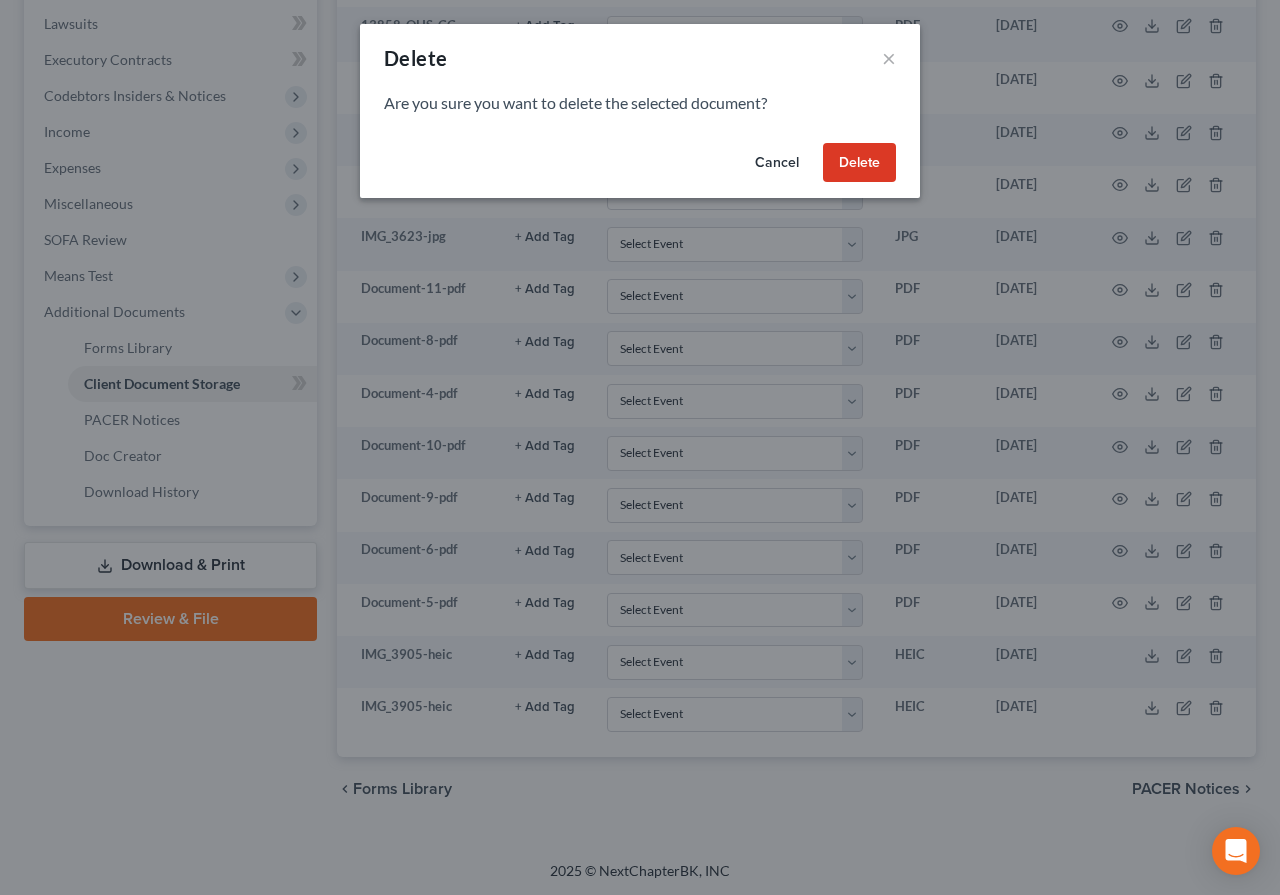 click on "Delete" at bounding box center (859, 163) 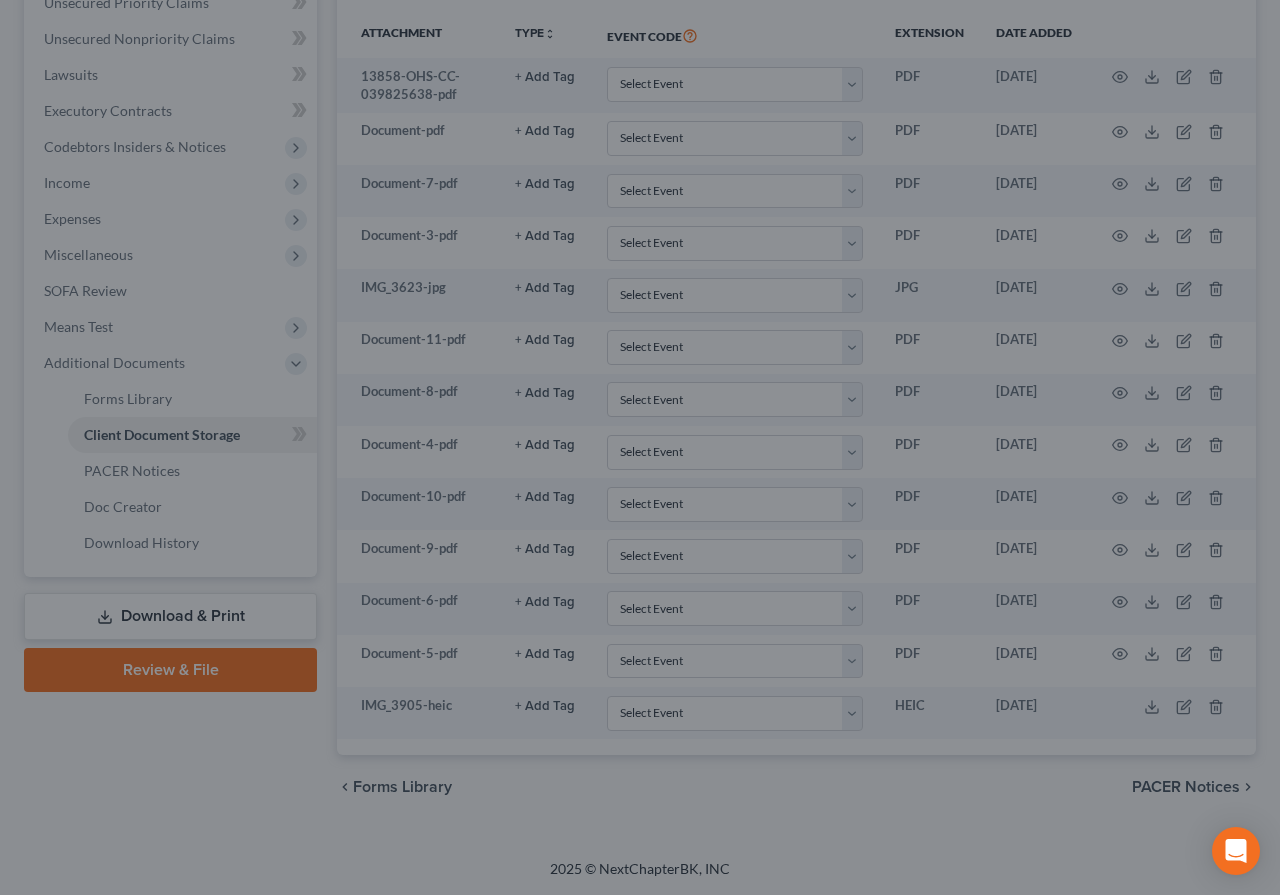 scroll, scrollTop: 473, scrollLeft: 0, axis: vertical 